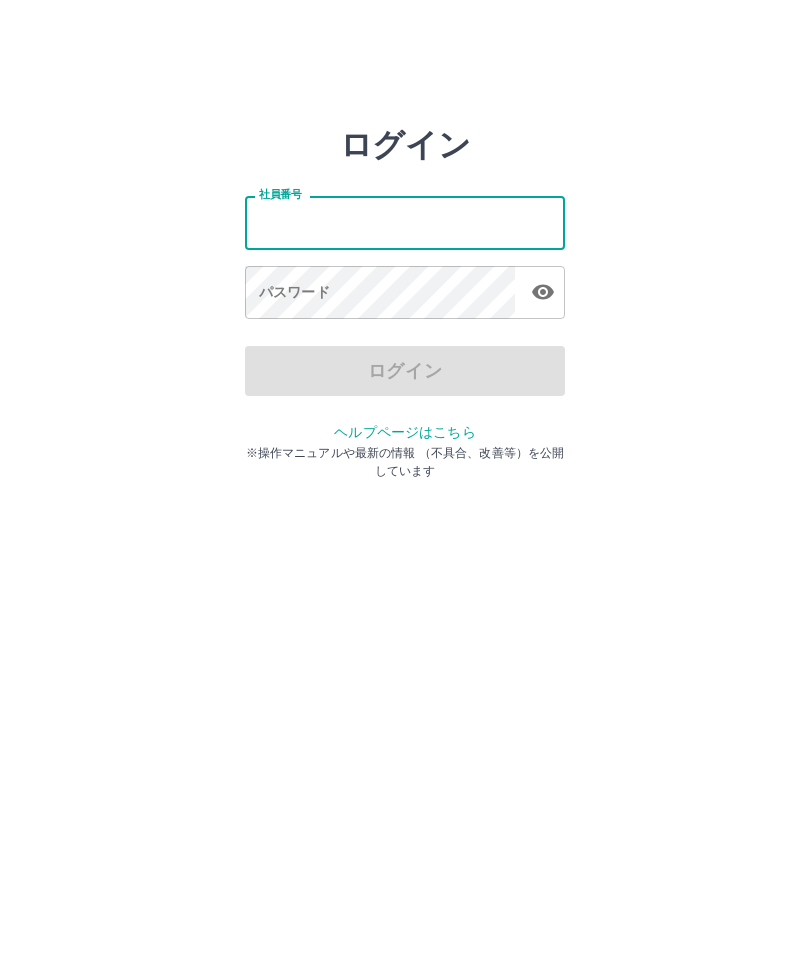 scroll, scrollTop: 0, scrollLeft: 0, axis: both 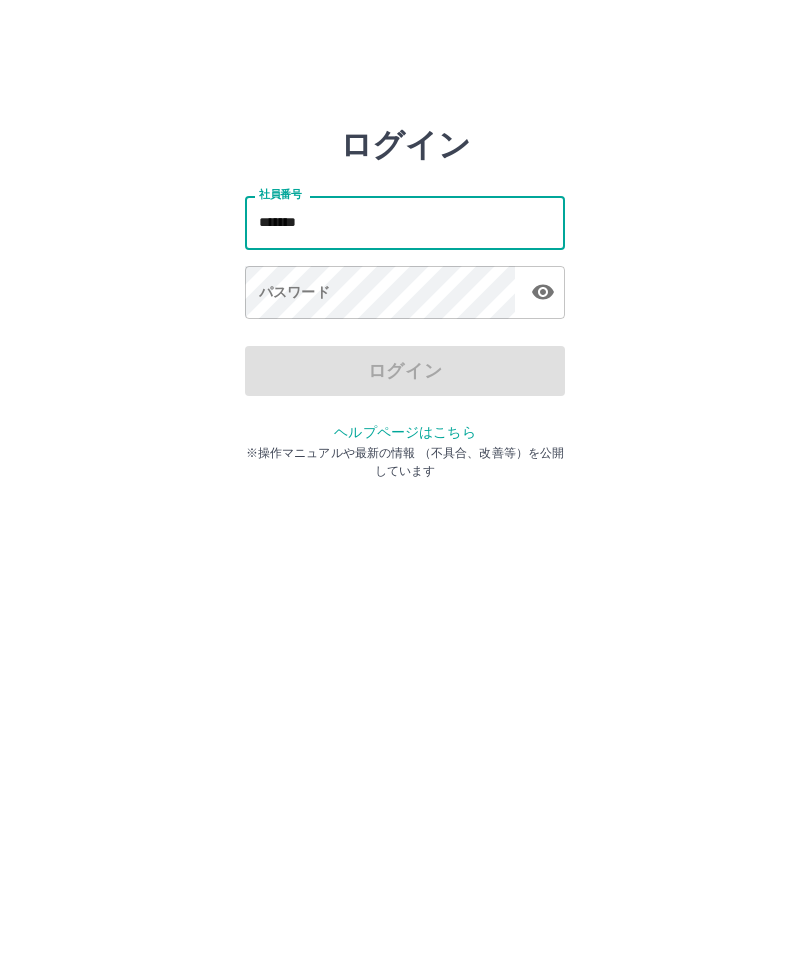 type on "*******" 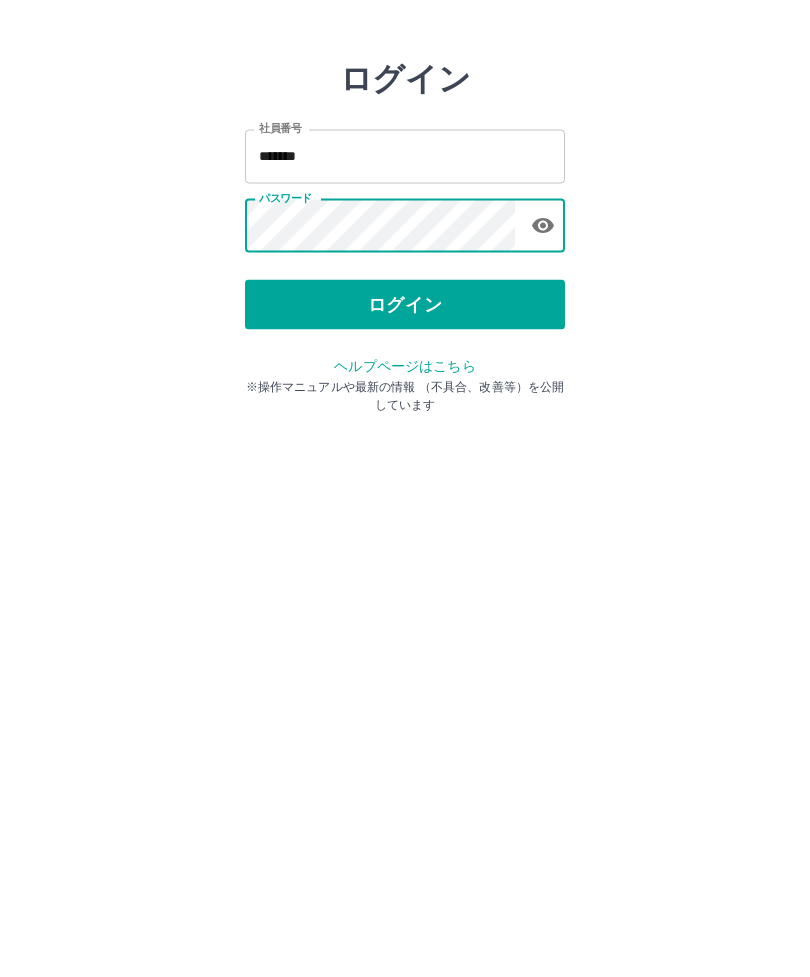 click on "ログイン" at bounding box center (405, 371) 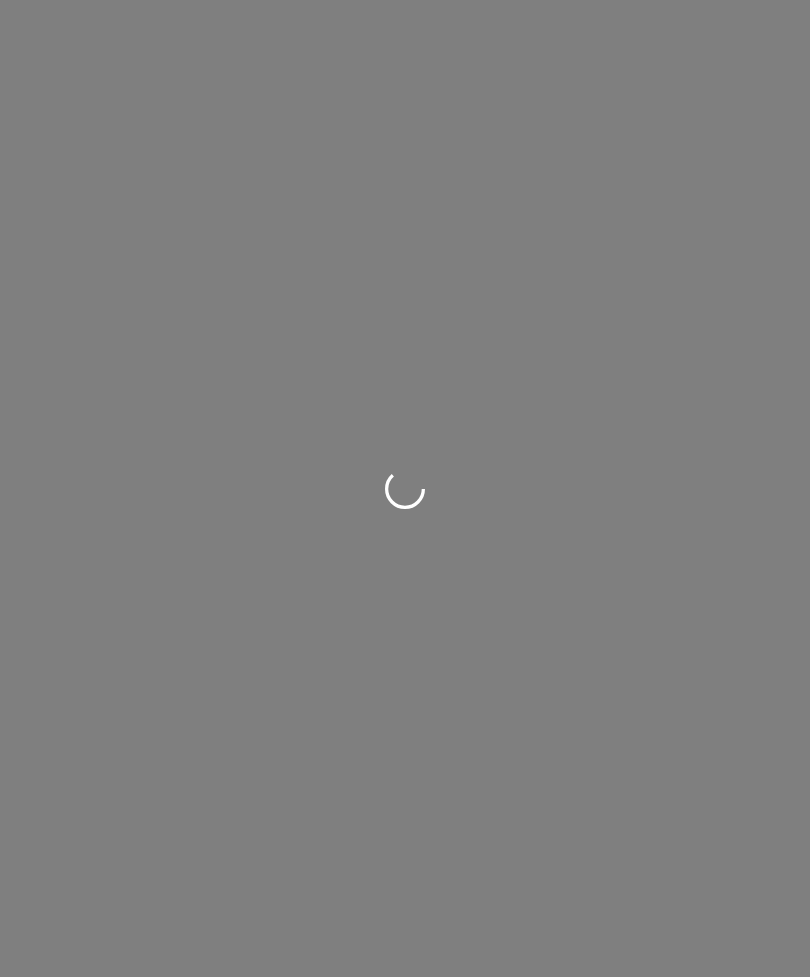 scroll, scrollTop: 0, scrollLeft: 0, axis: both 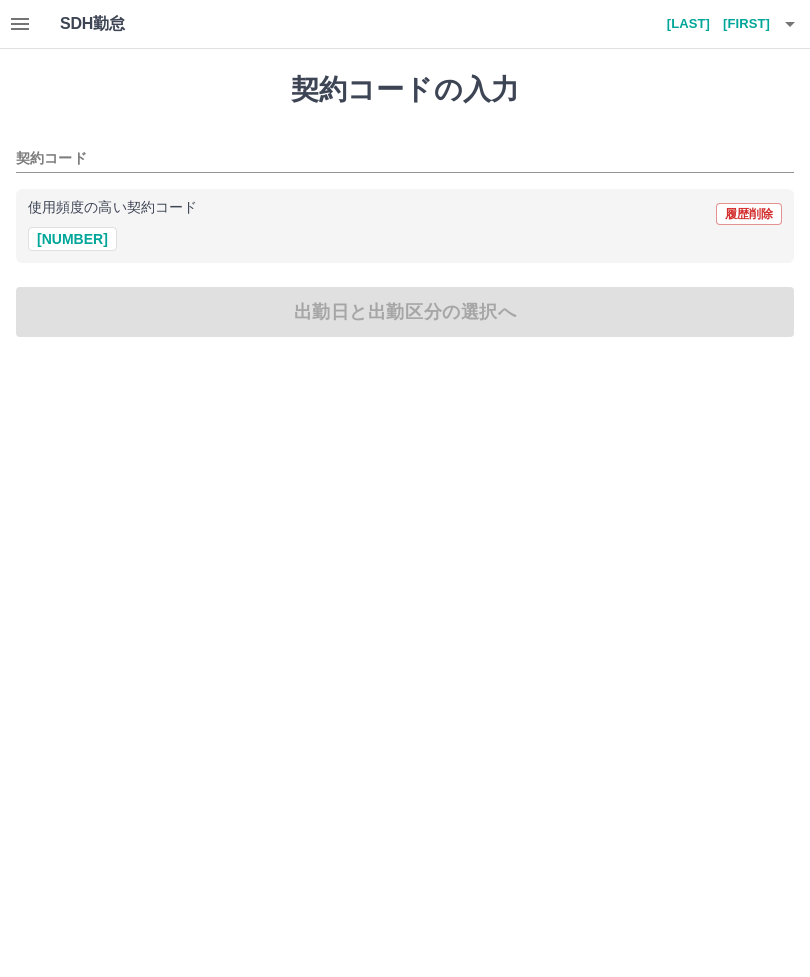 click on "40292038" at bounding box center [72, 239] 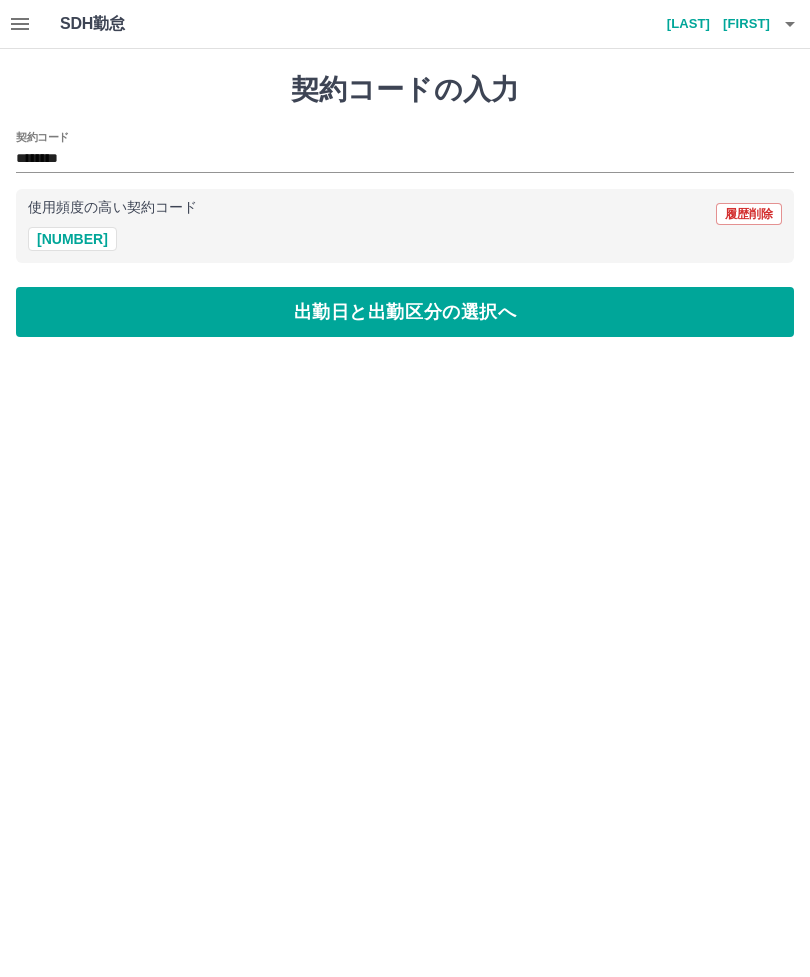 click on "出勤日と出勤区分の選択へ" at bounding box center (405, 312) 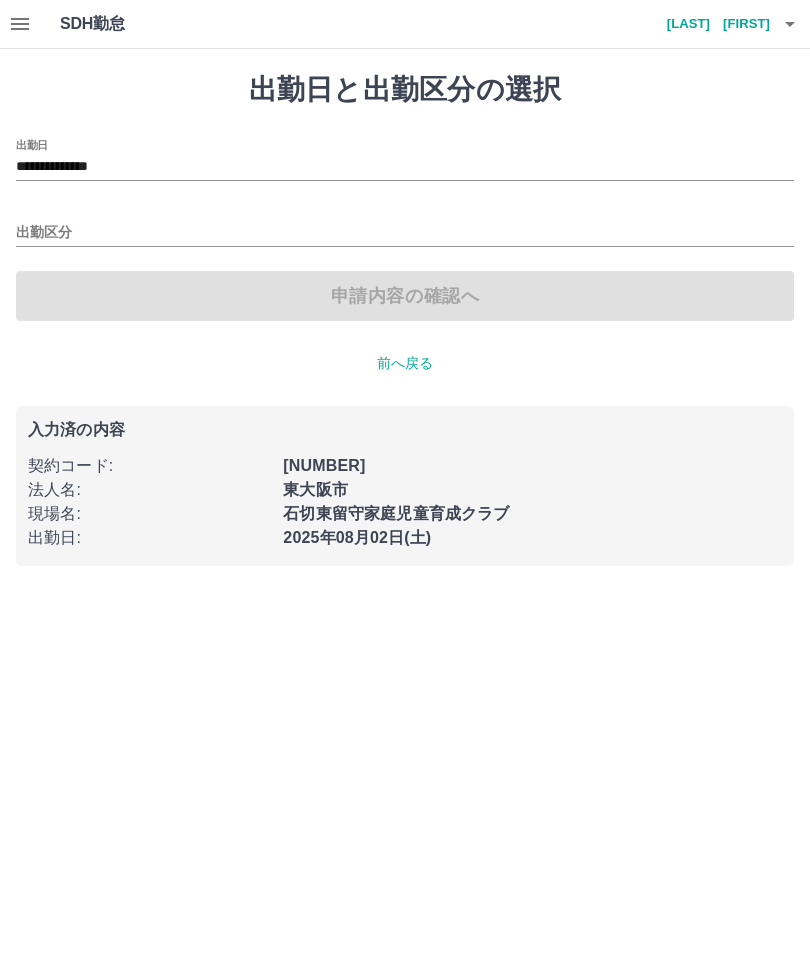 click on "出勤区分" at bounding box center (405, 233) 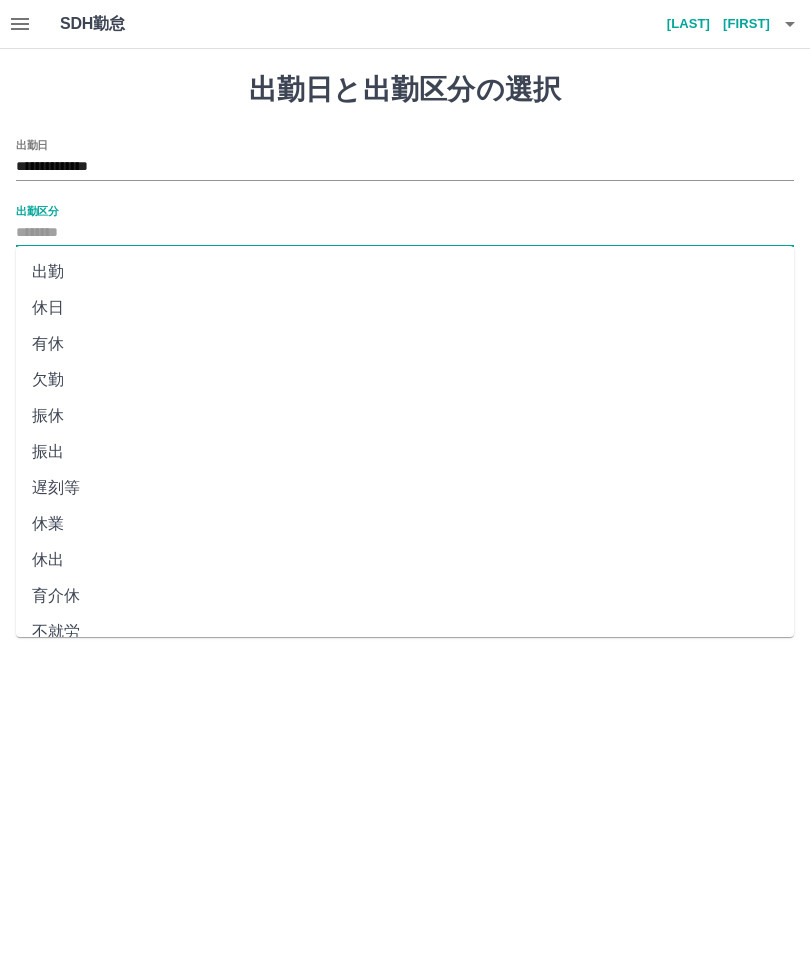 click on "出勤" at bounding box center (405, 272) 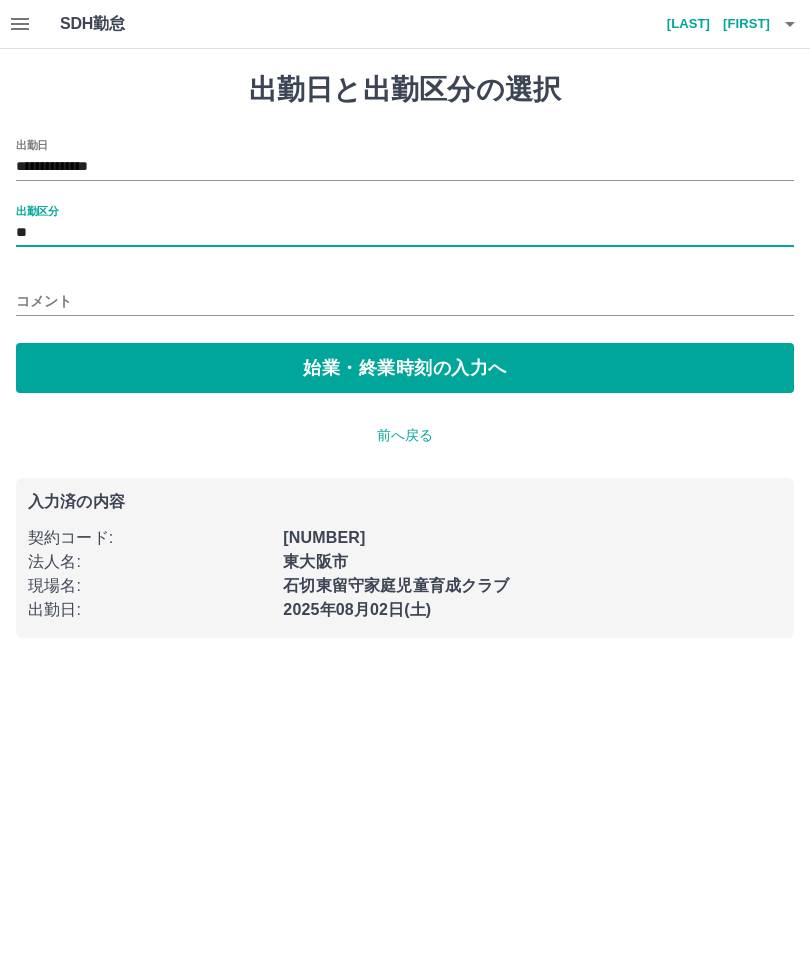 click on "始業・終業時刻の入力へ" at bounding box center [405, 368] 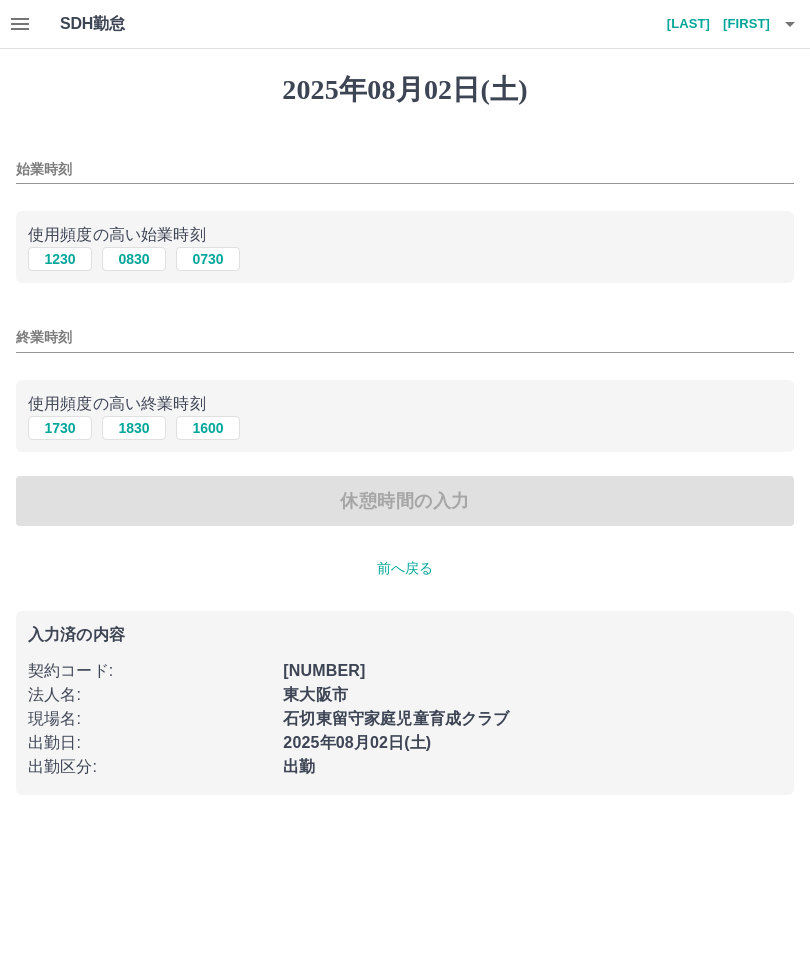 click on "始業時刻" at bounding box center (405, 169) 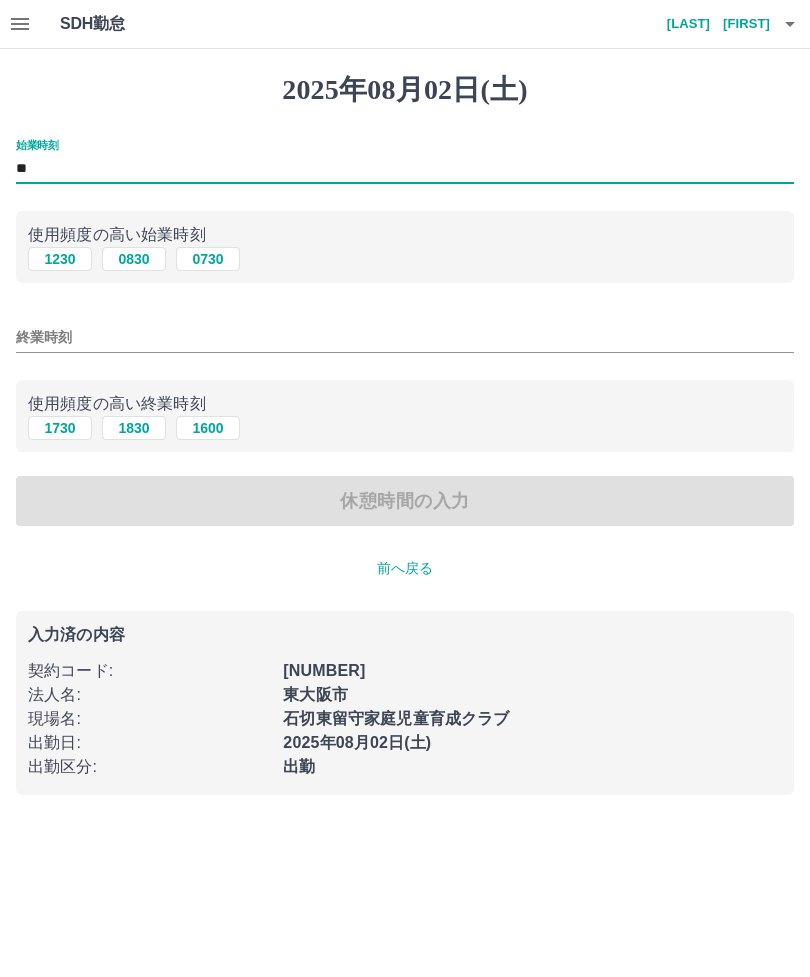 type on "*" 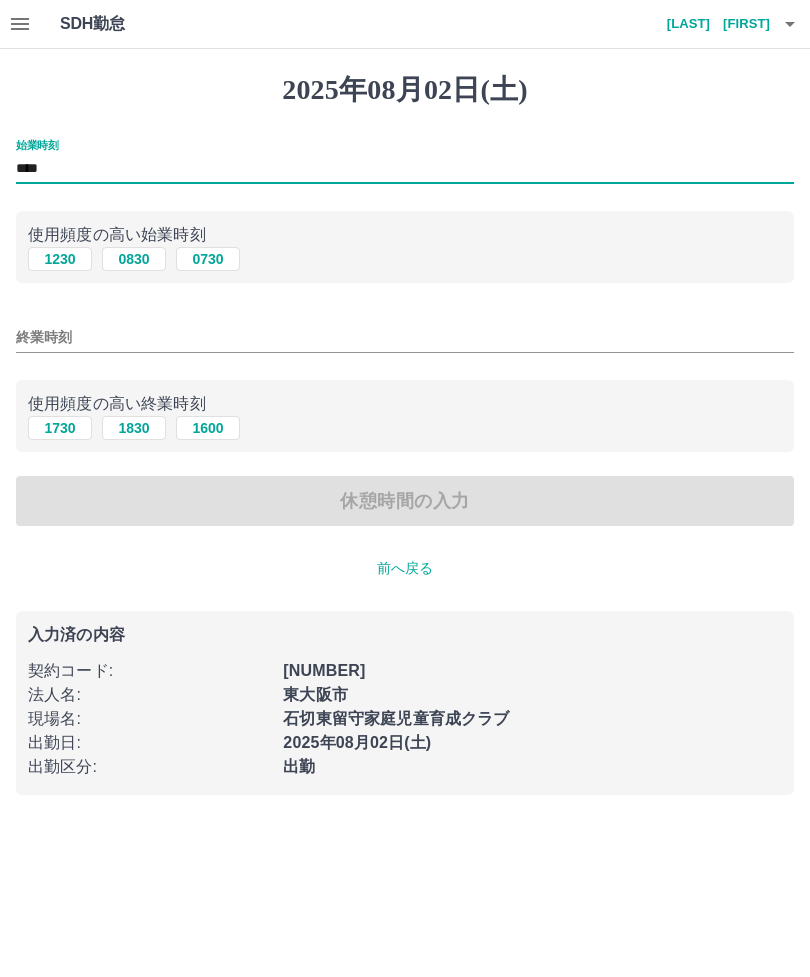 type on "****" 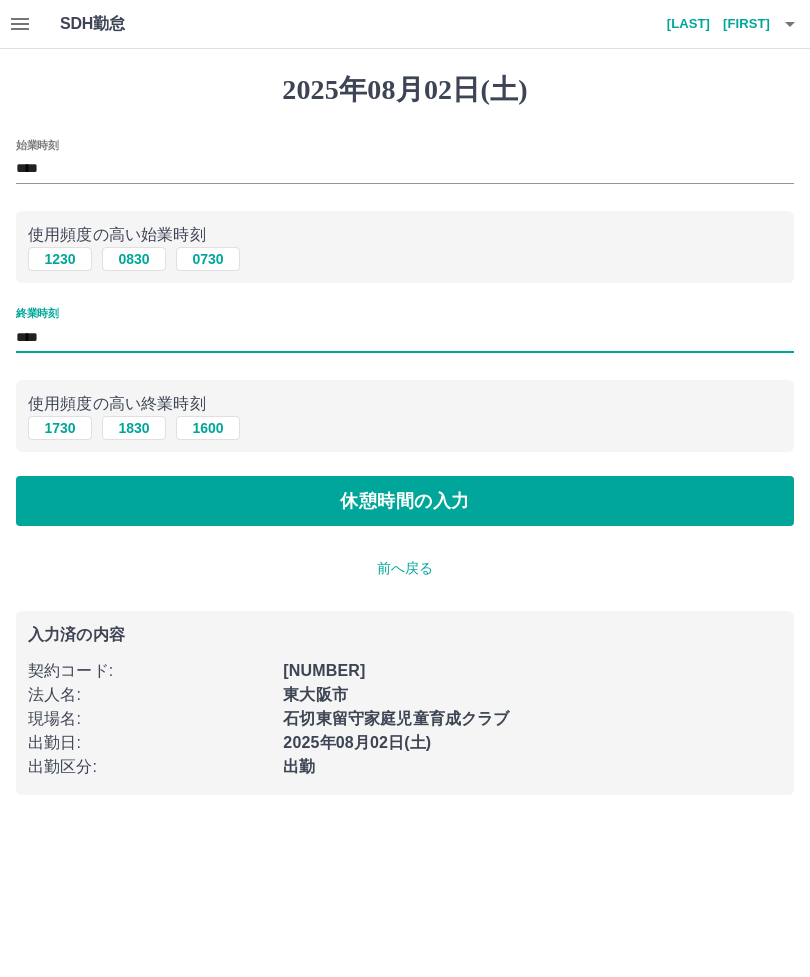 type on "****" 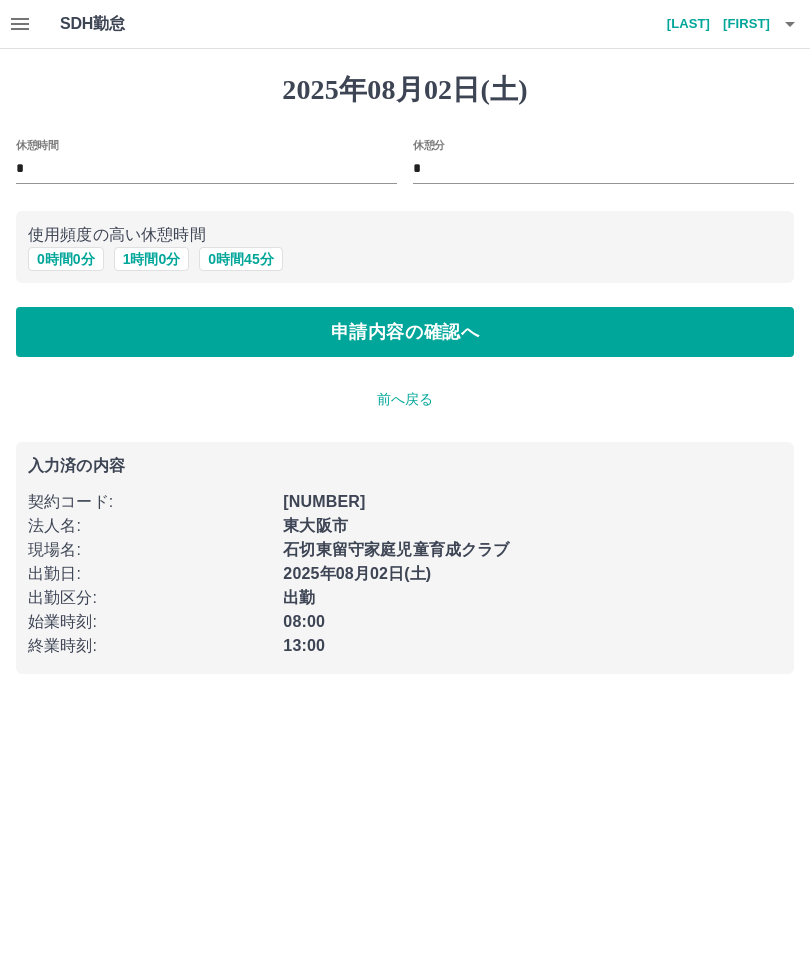 click on "申請内容の確認へ" at bounding box center [405, 332] 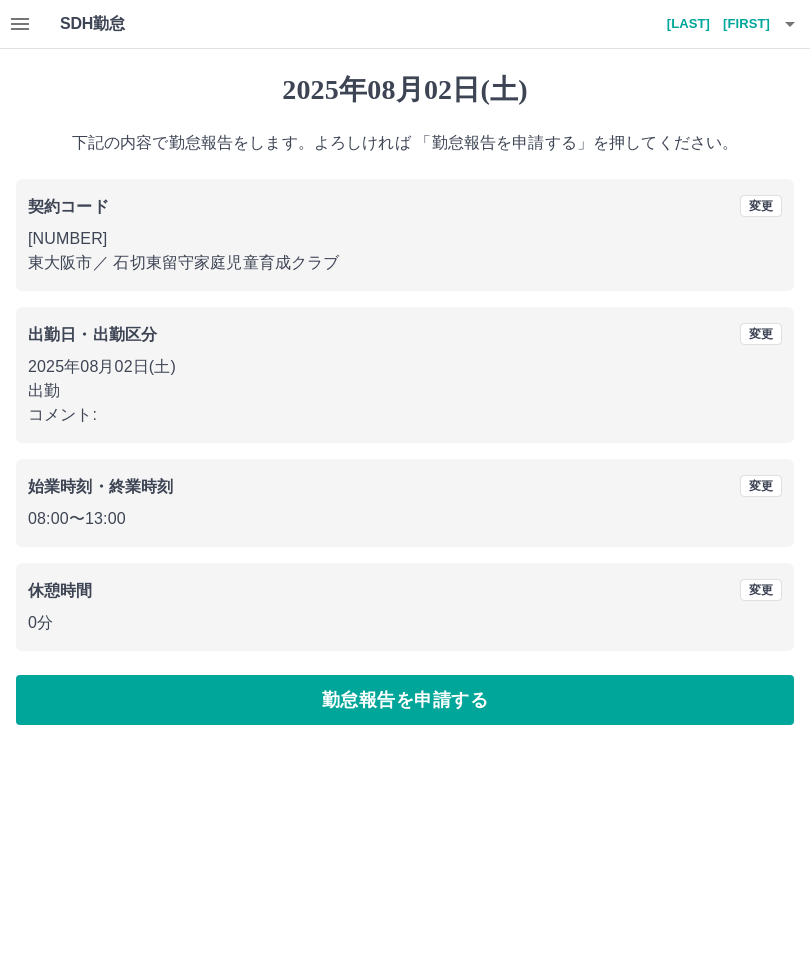 click on "勤怠報告を申請する" at bounding box center (405, 700) 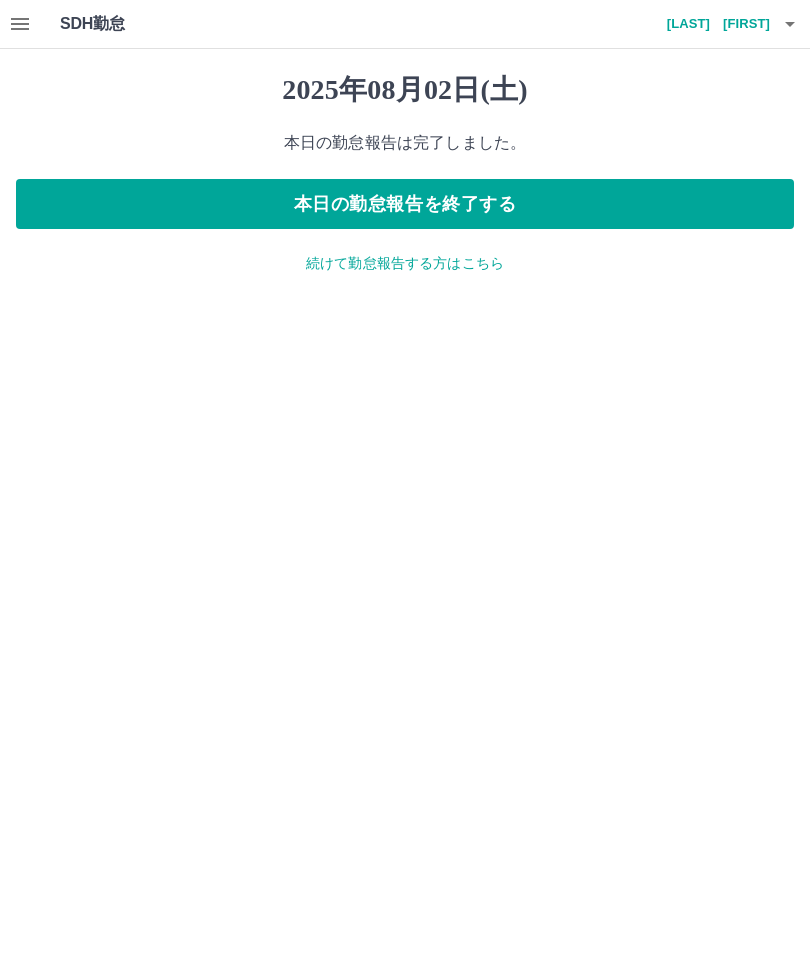 click on "本日の勤怠報告を終了する" at bounding box center [405, 204] 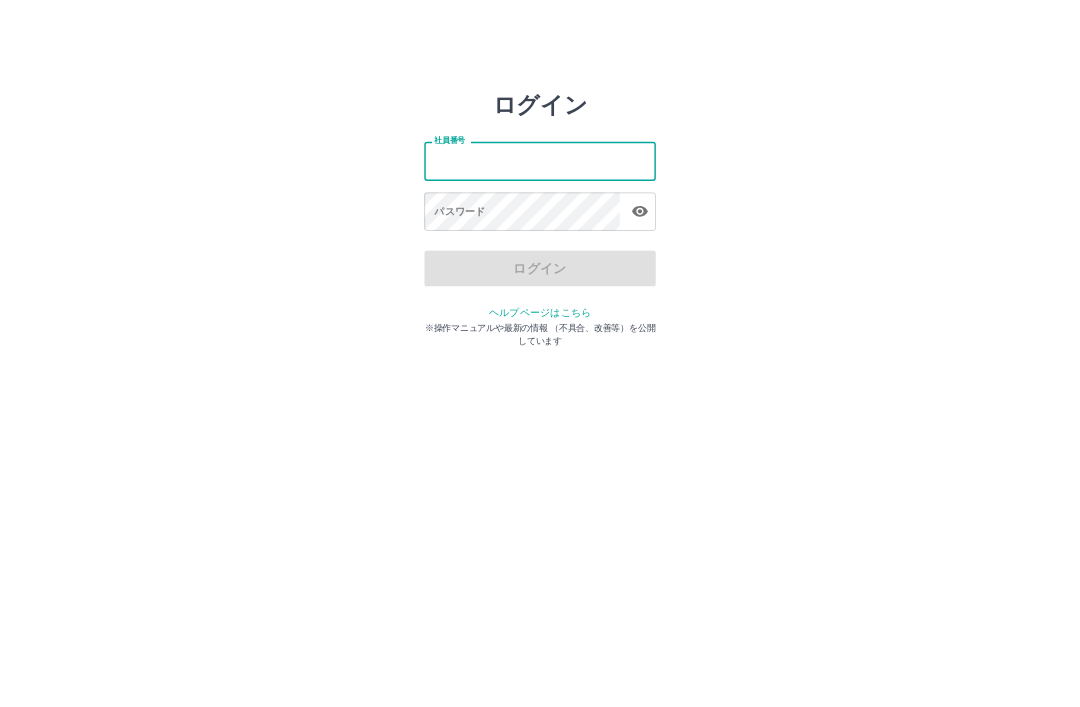 scroll, scrollTop: 0, scrollLeft: 0, axis: both 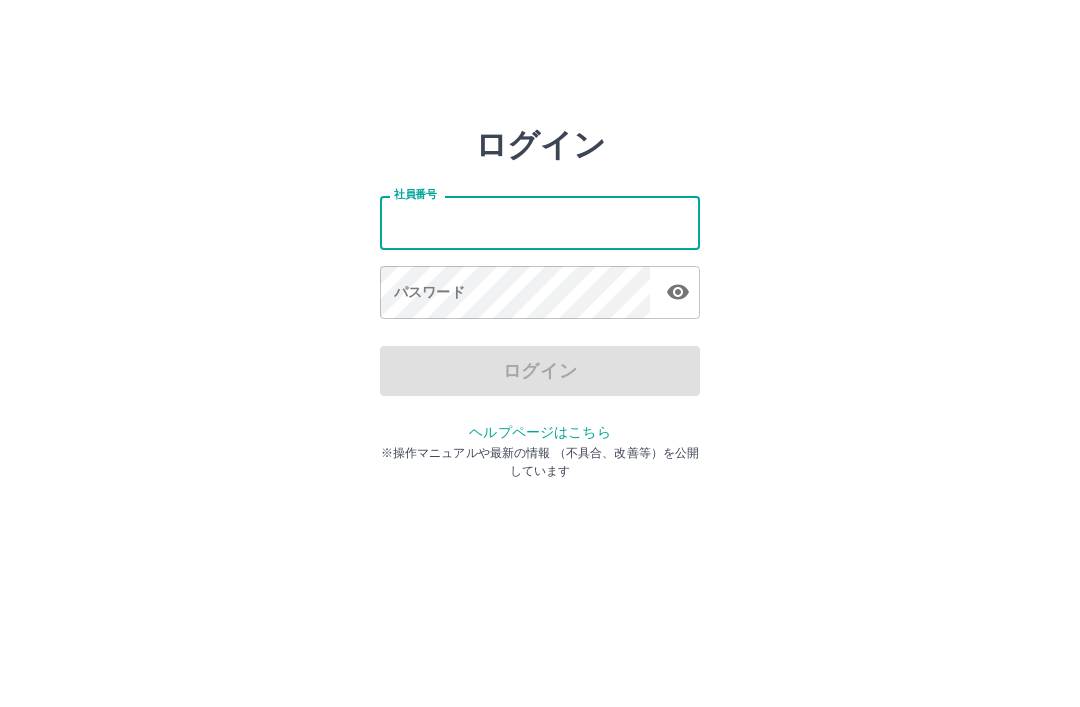 click on "社員番号" at bounding box center [540, 222] 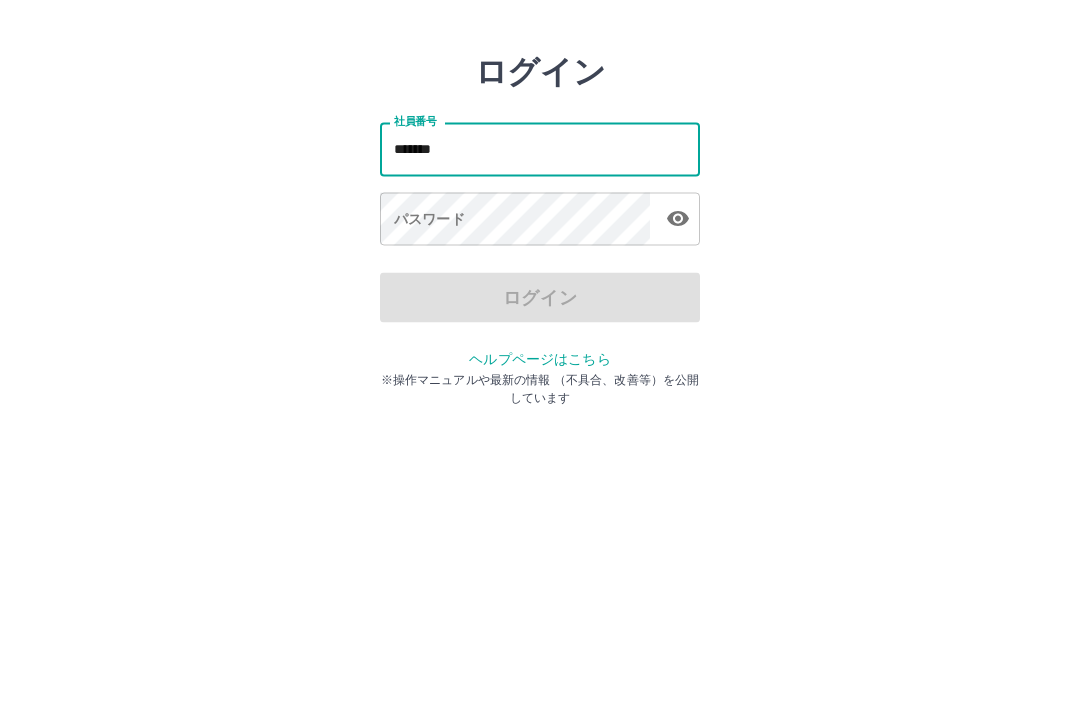 type on "*******" 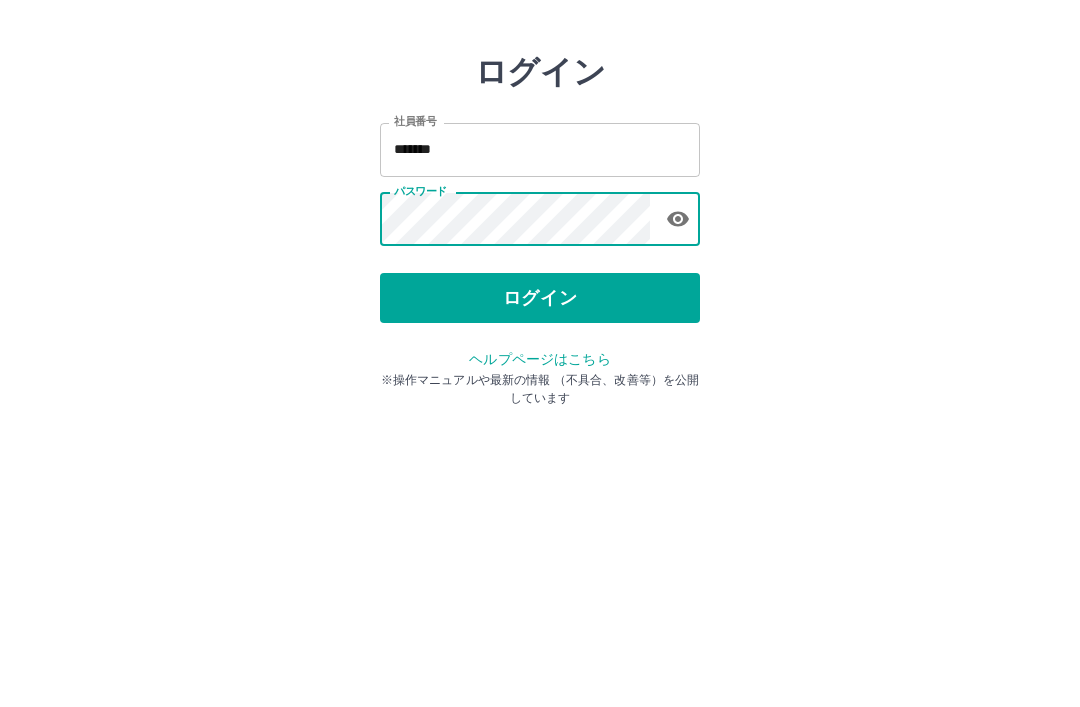 click 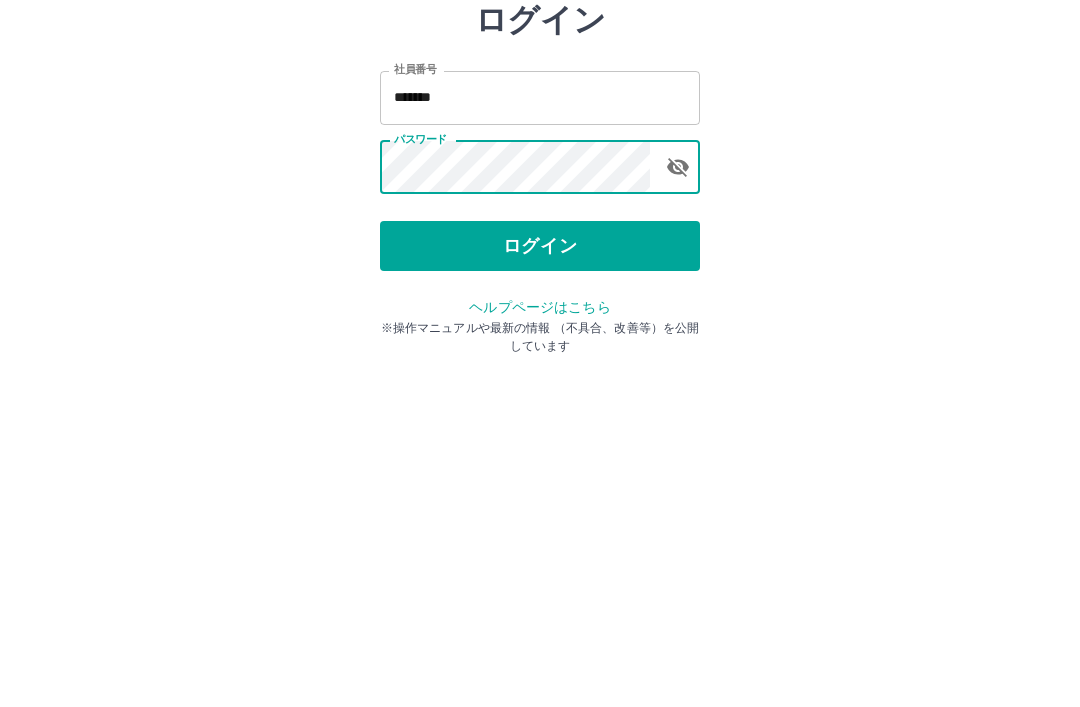 click on "ログイン" at bounding box center [540, 371] 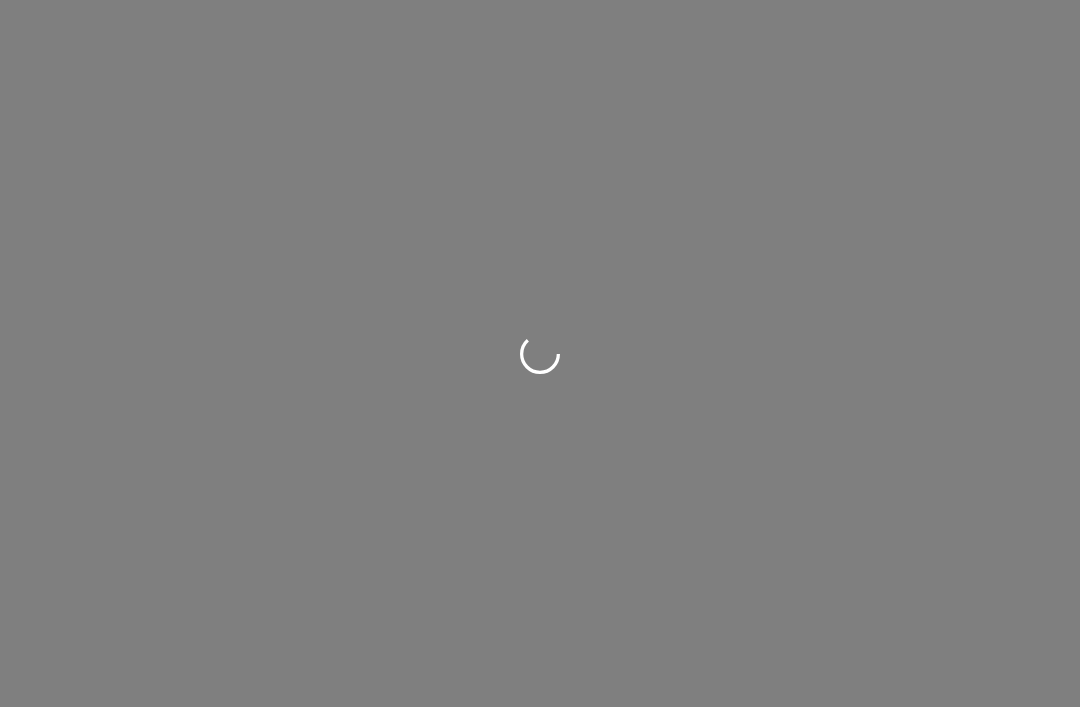 scroll, scrollTop: 0, scrollLeft: 0, axis: both 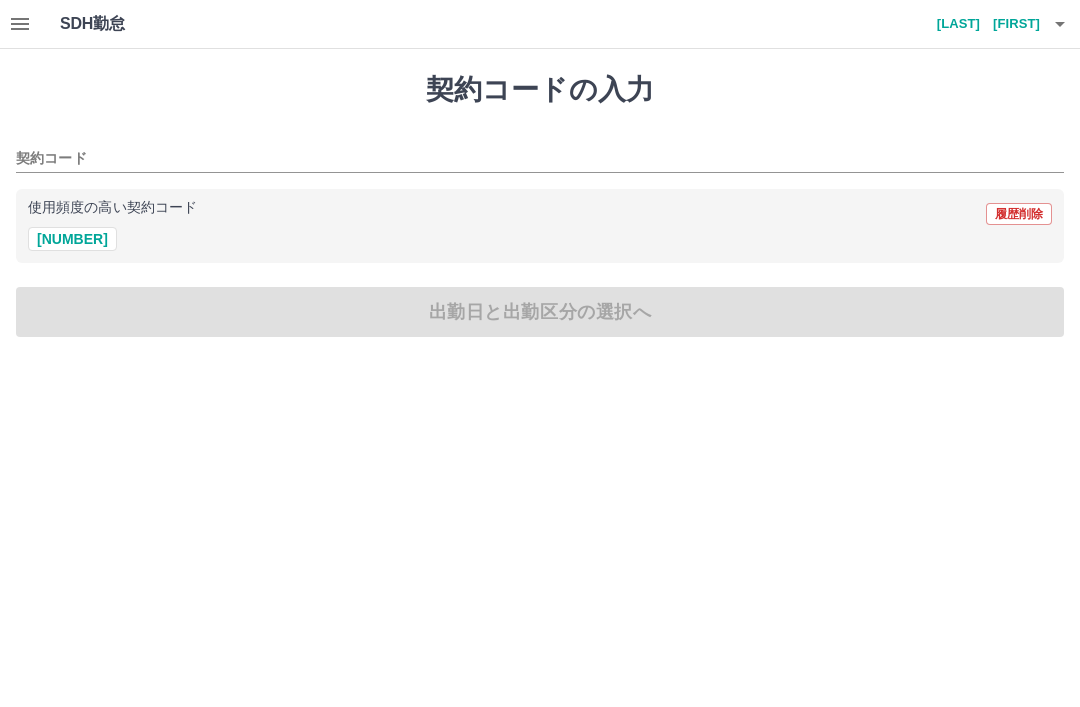 click on "40292038" at bounding box center (72, 239) 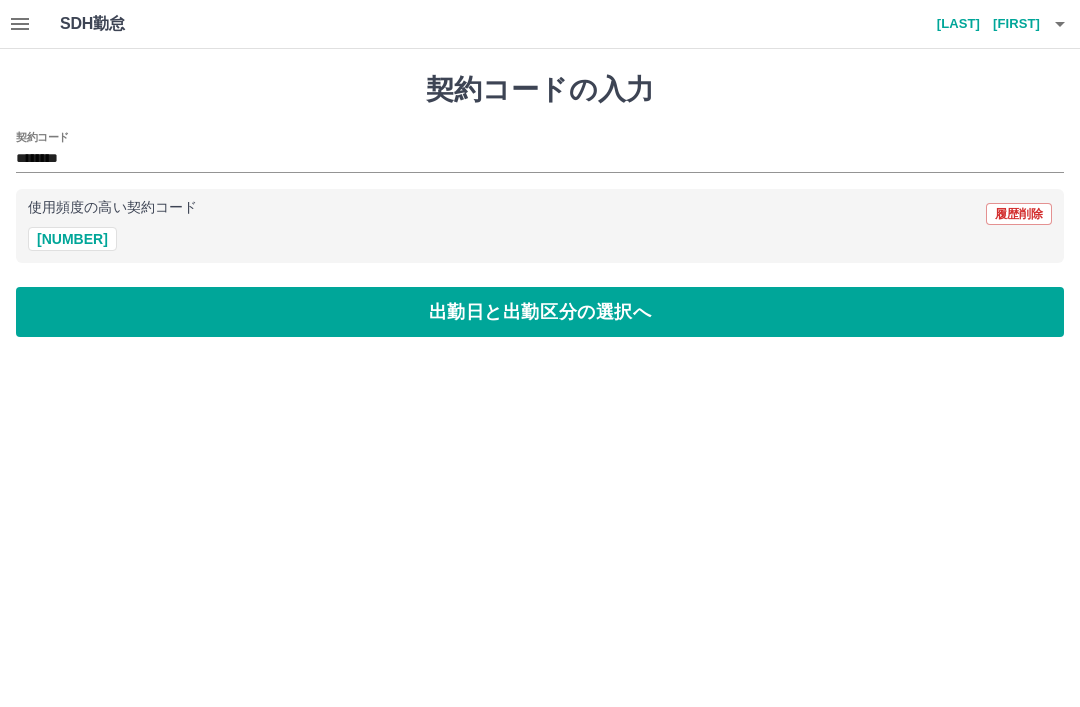 click on "出勤日と出勤区分の選択へ" at bounding box center [540, 312] 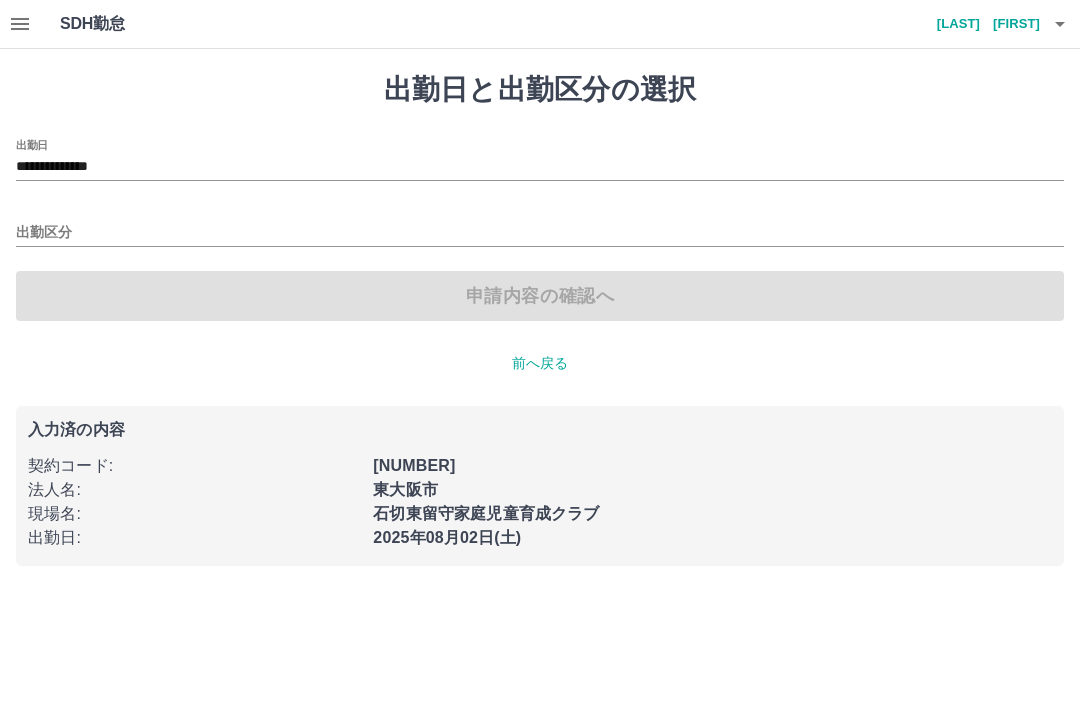 click on "出勤区分" at bounding box center [540, 233] 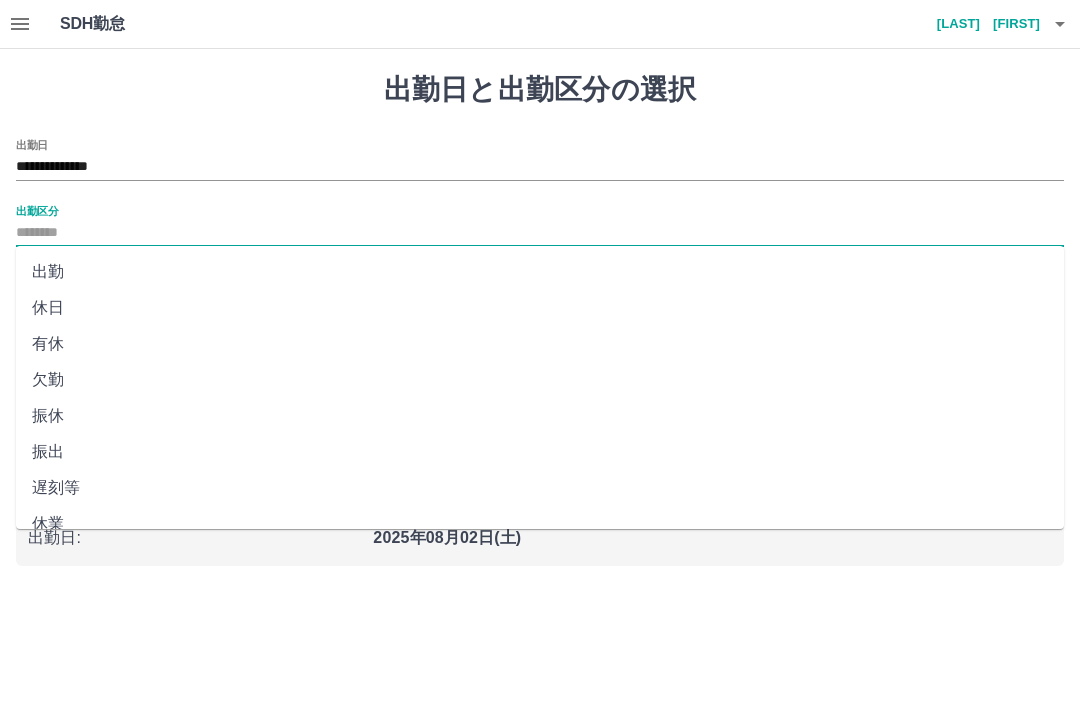 click on "出勤" at bounding box center [540, 272] 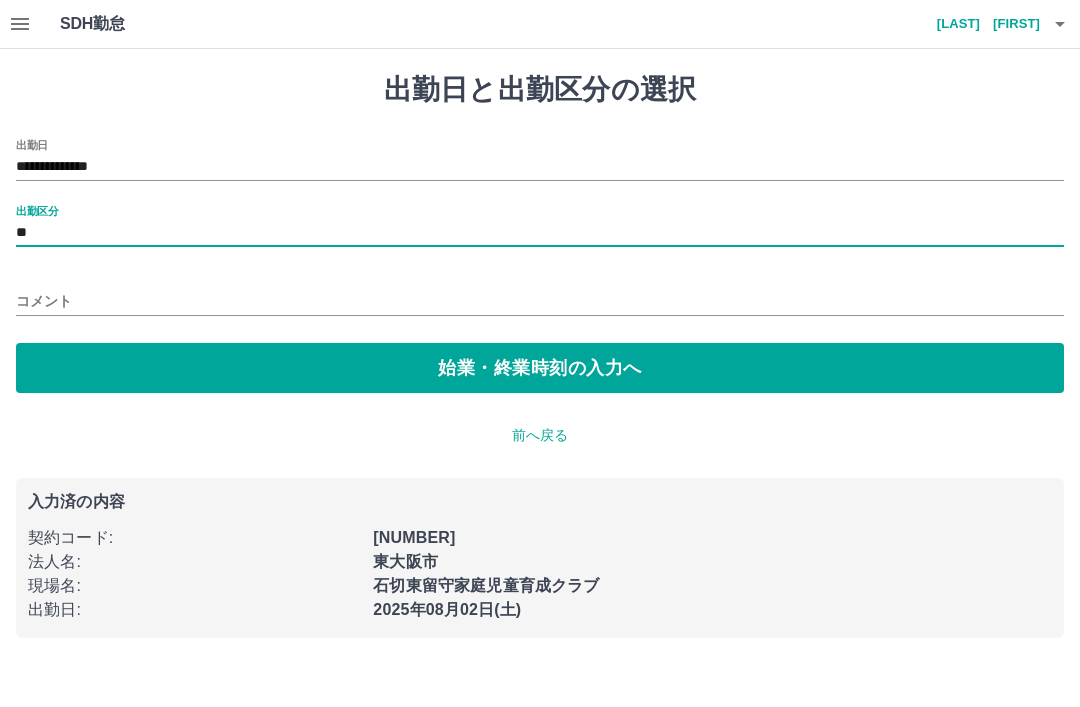 click on "始業・終業時刻の入力へ" at bounding box center [540, 368] 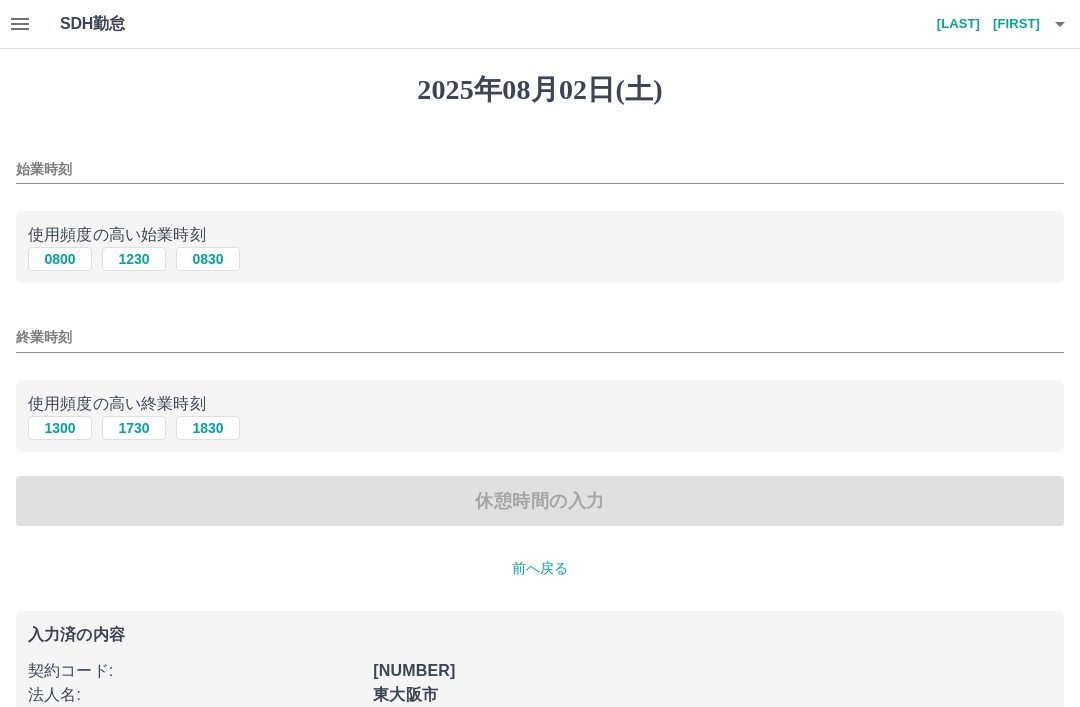 click on "0800" at bounding box center (60, 259) 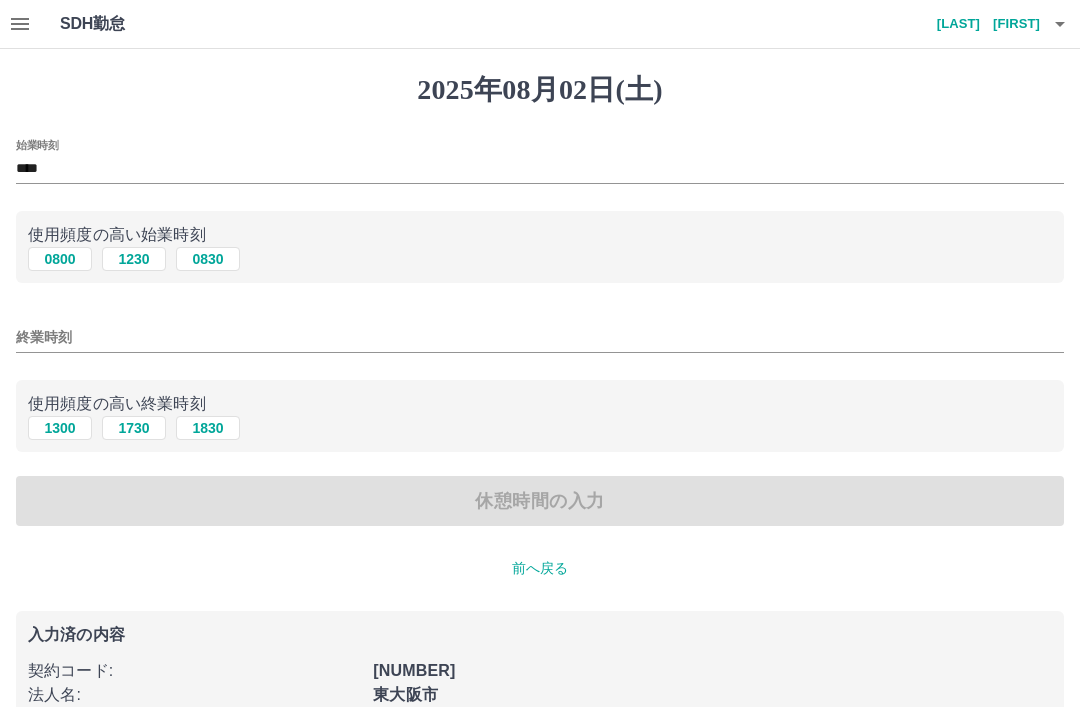 click on "1300" at bounding box center [60, 428] 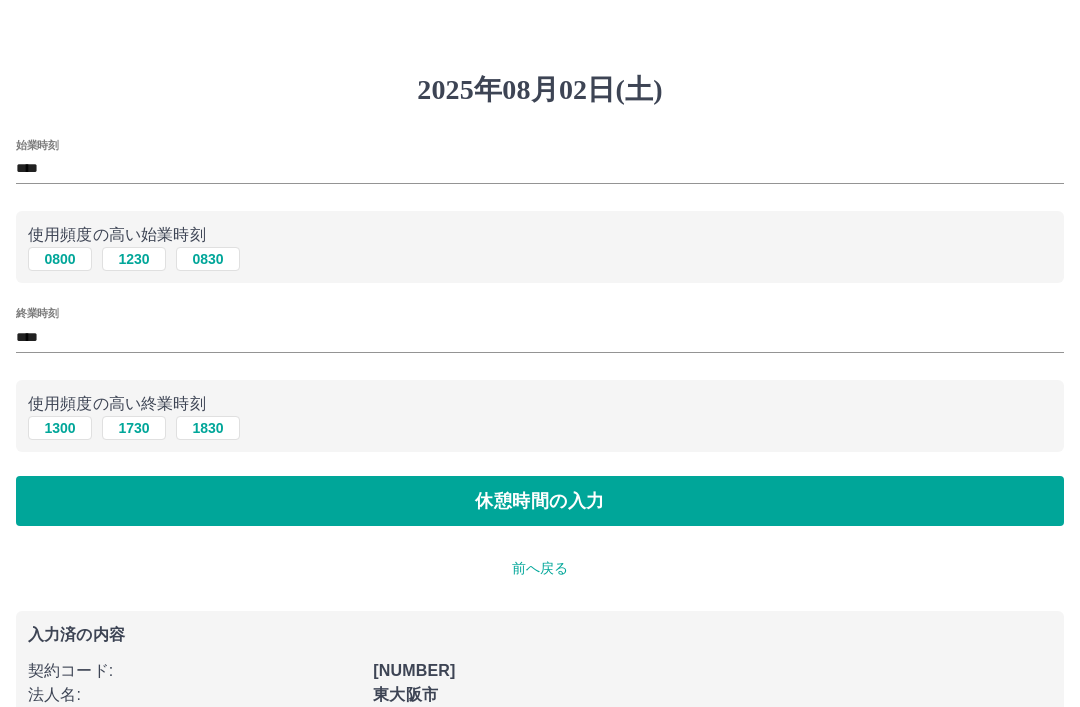 scroll, scrollTop: 0, scrollLeft: 0, axis: both 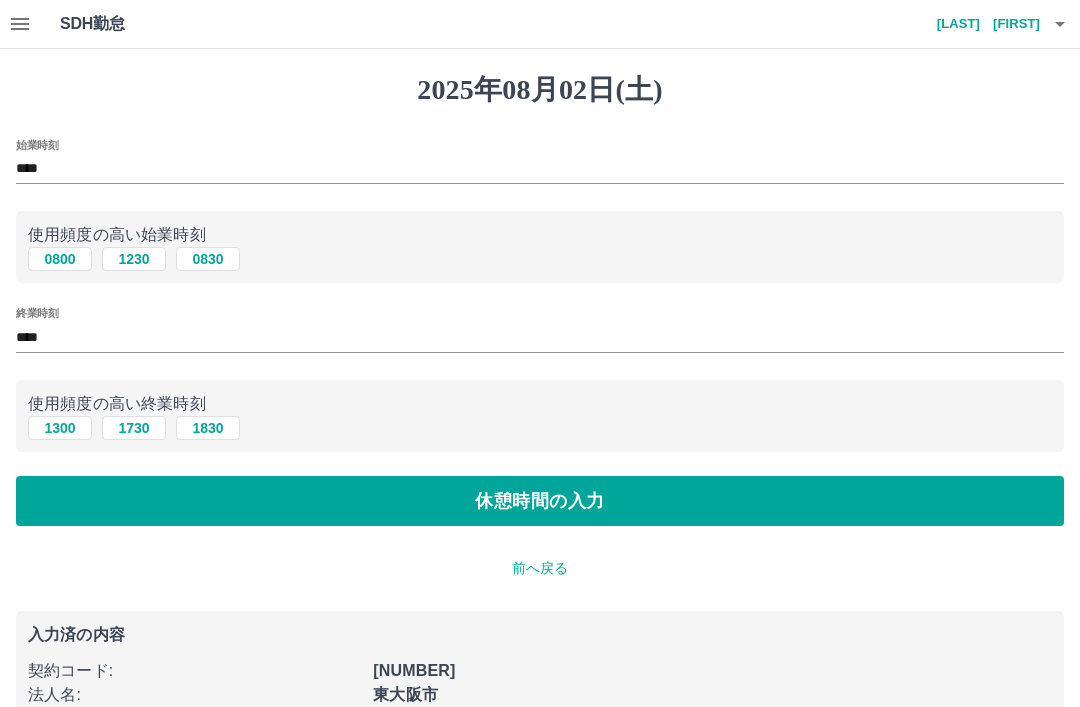 click on "休憩時間の入力" at bounding box center (540, 501) 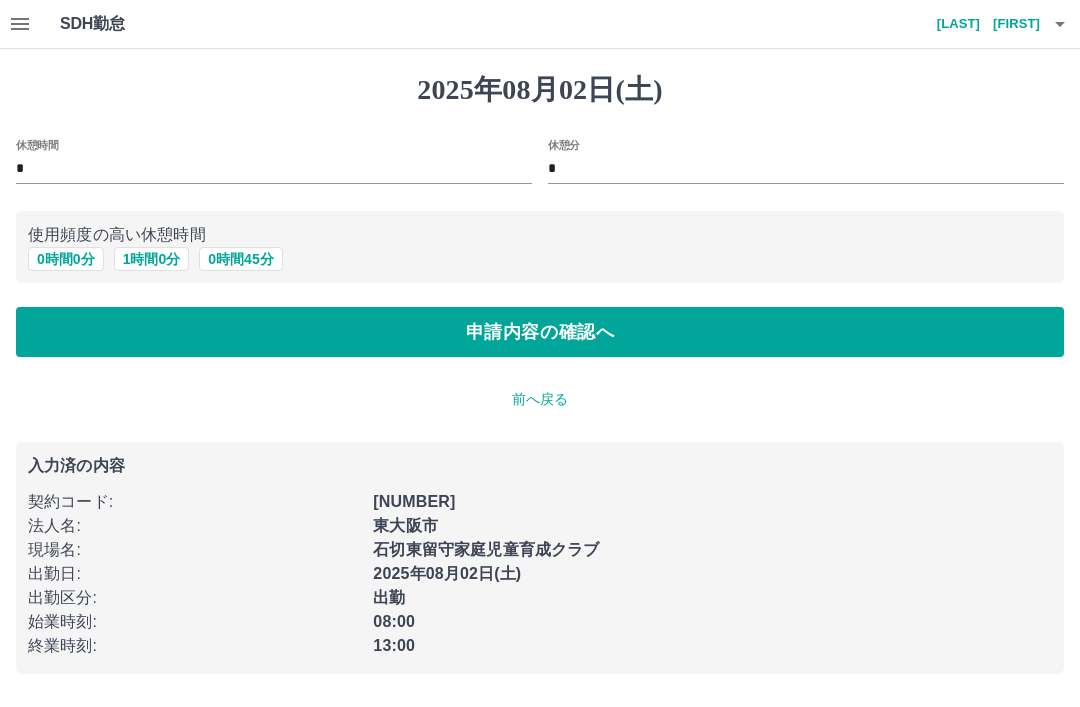 click on "申請内容の確認へ" at bounding box center [540, 332] 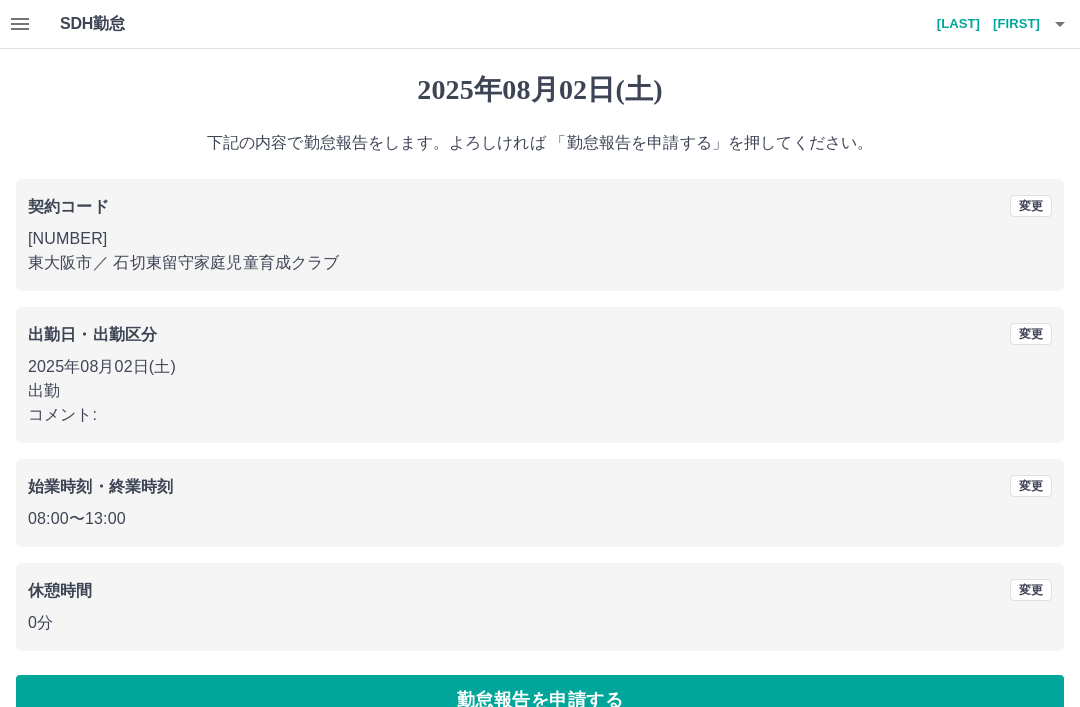 scroll, scrollTop: 41, scrollLeft: 0, axis: vertical 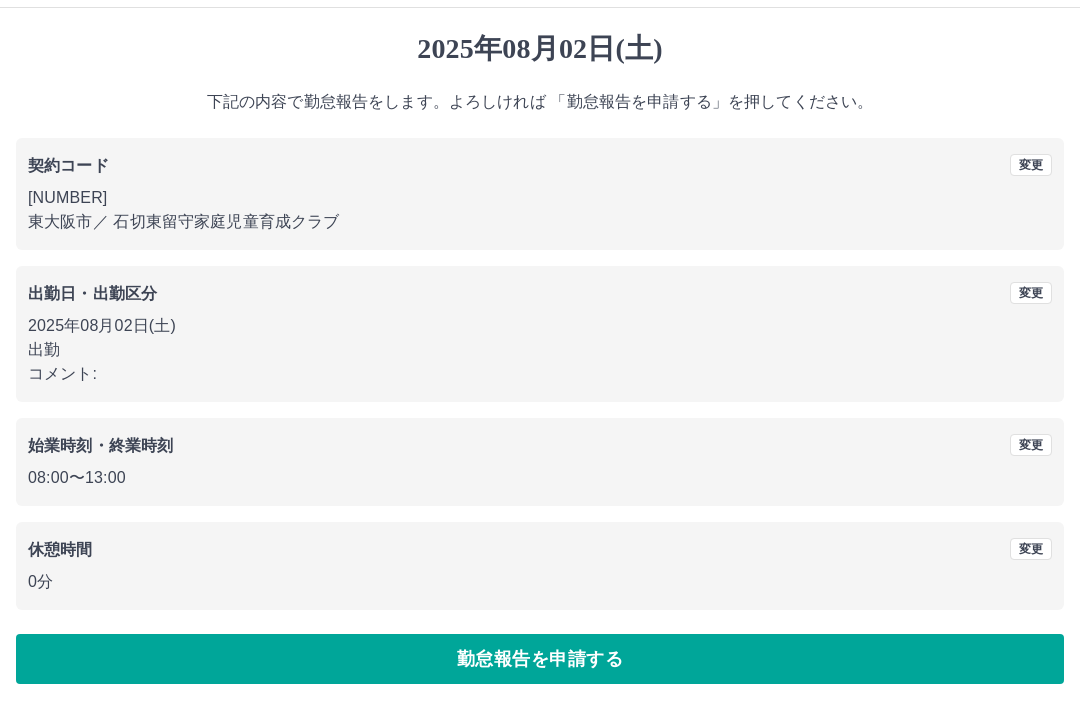 click on "勤怠報告を申請する" at bounding box center [540, 659] 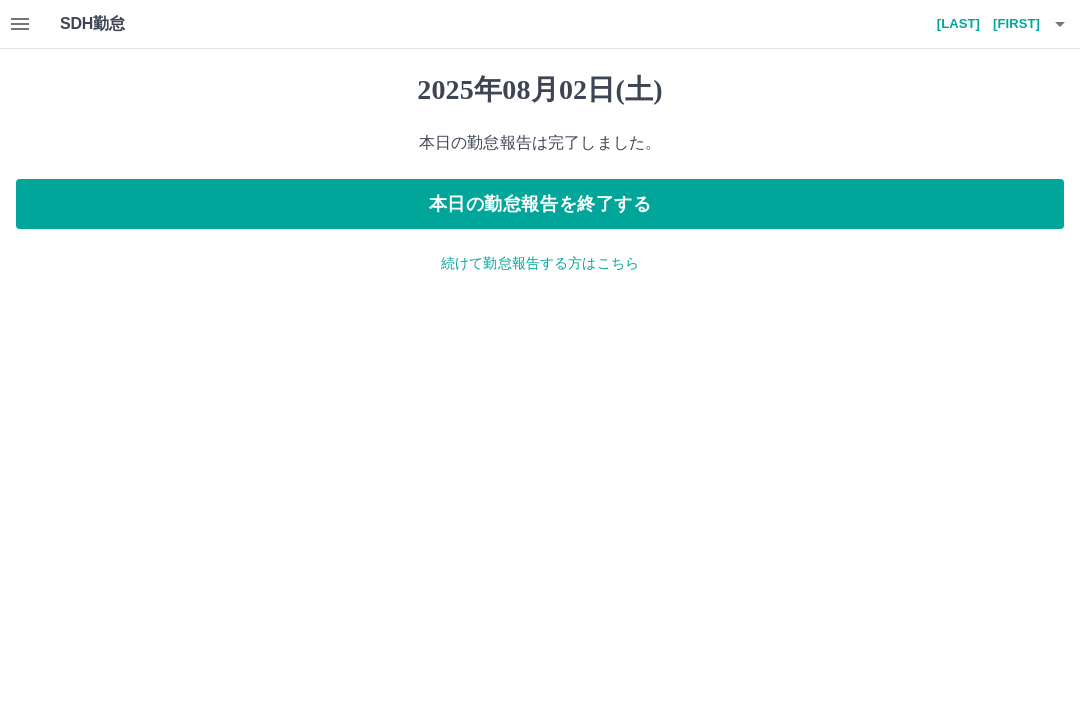 click on "本日の勤怠報告を終了する" at bounding box center (540, 204) 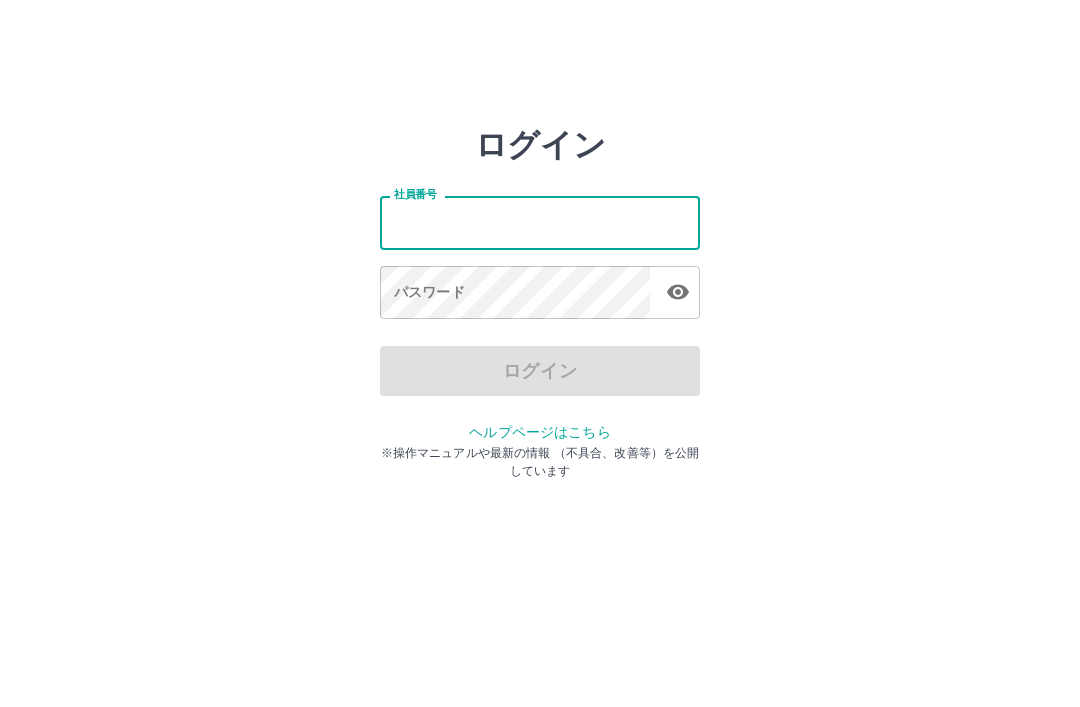 scroll, scrollTop: 0, scrollLeft: 0, axis: both 